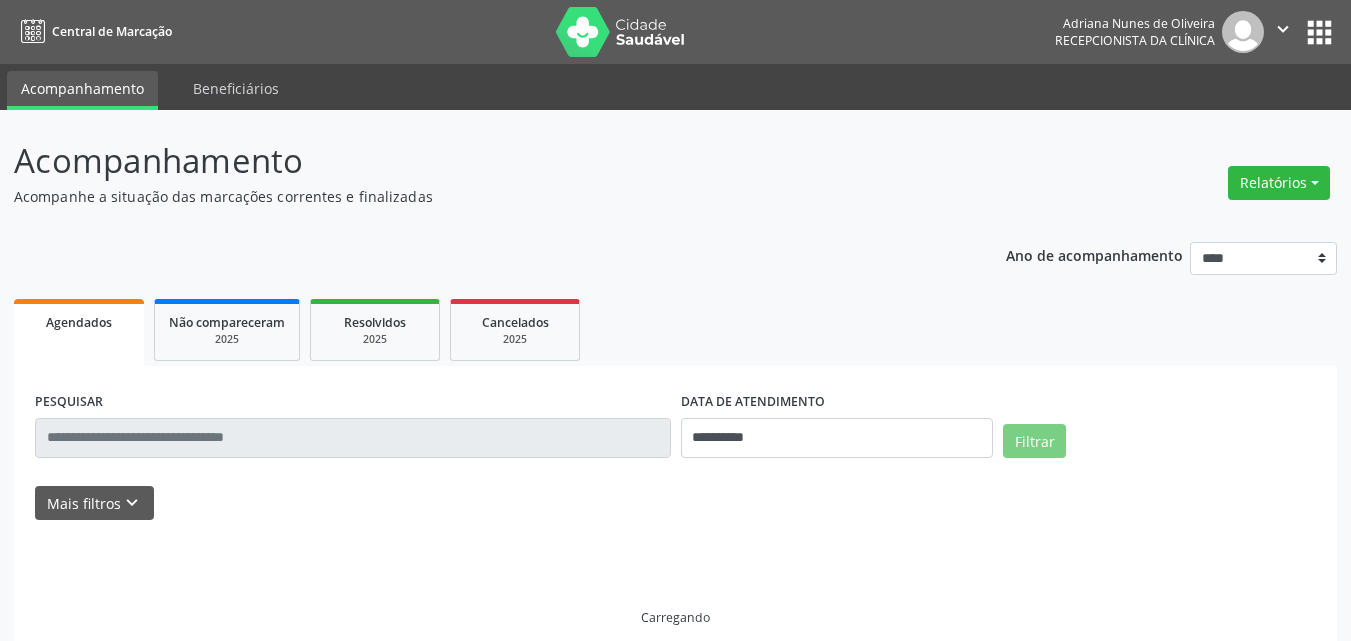 scroll, scrollTop: 0, scrollLeft: 0, axis: both 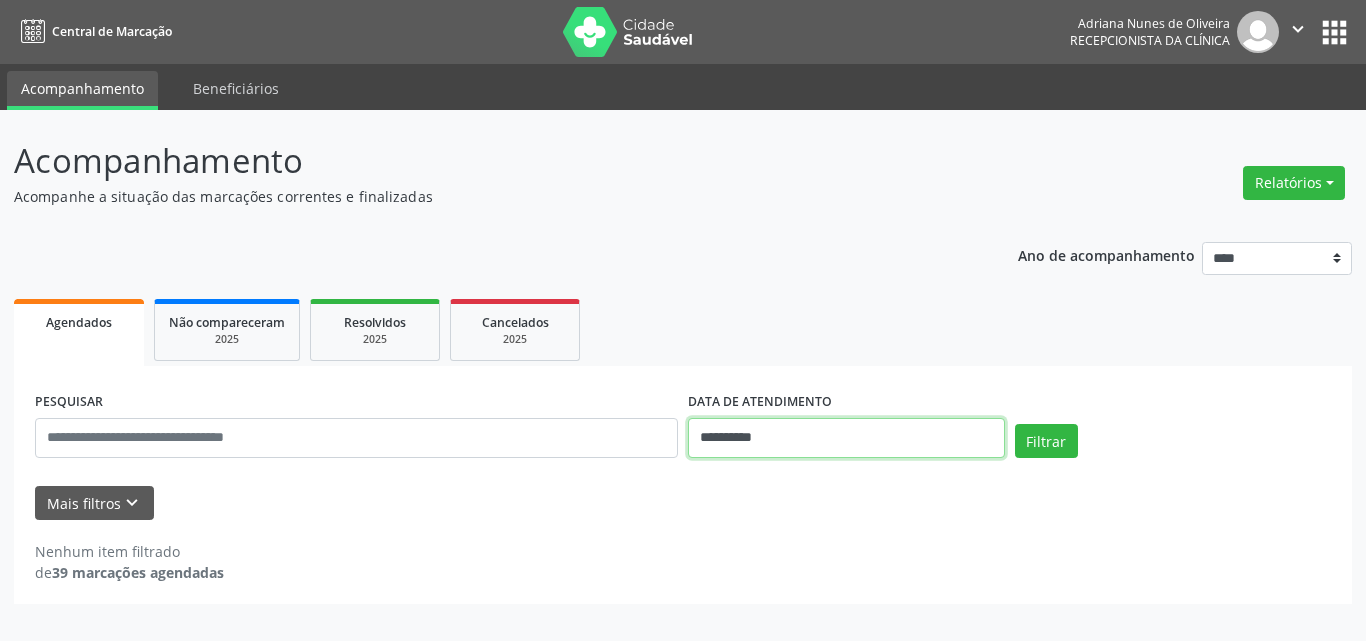 click on "**********" at bounding box center (846, 438) 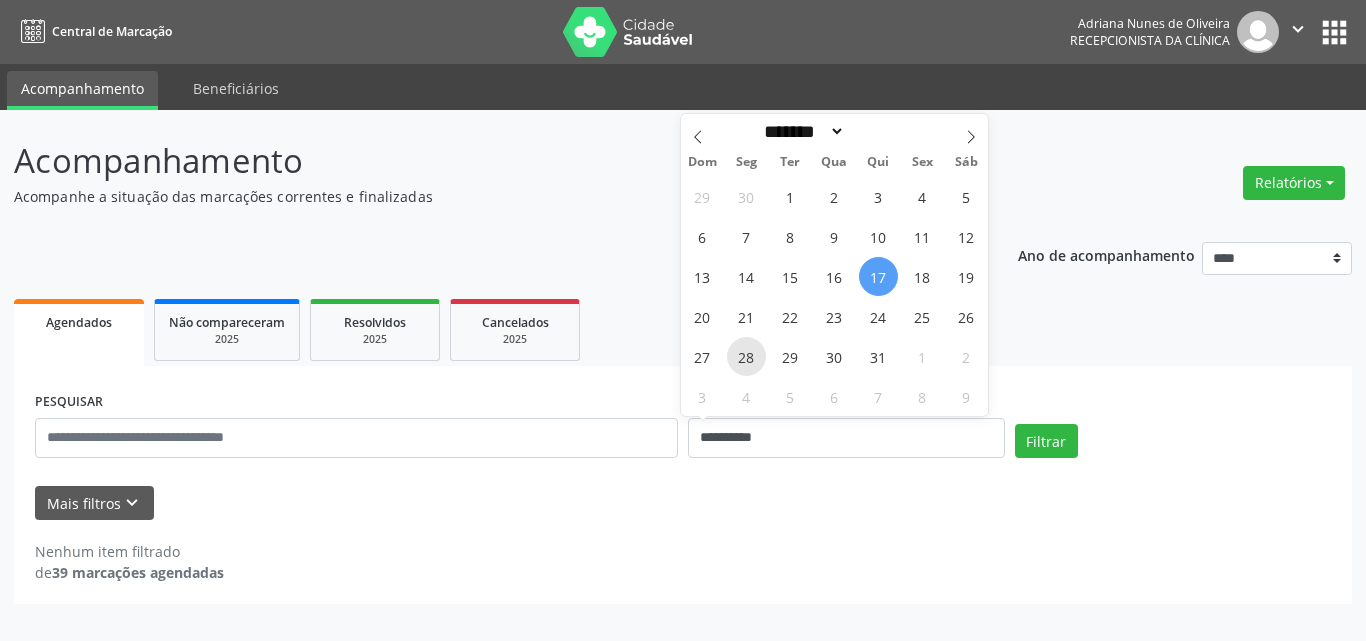 click on "28" at bounding box center [746, 356] 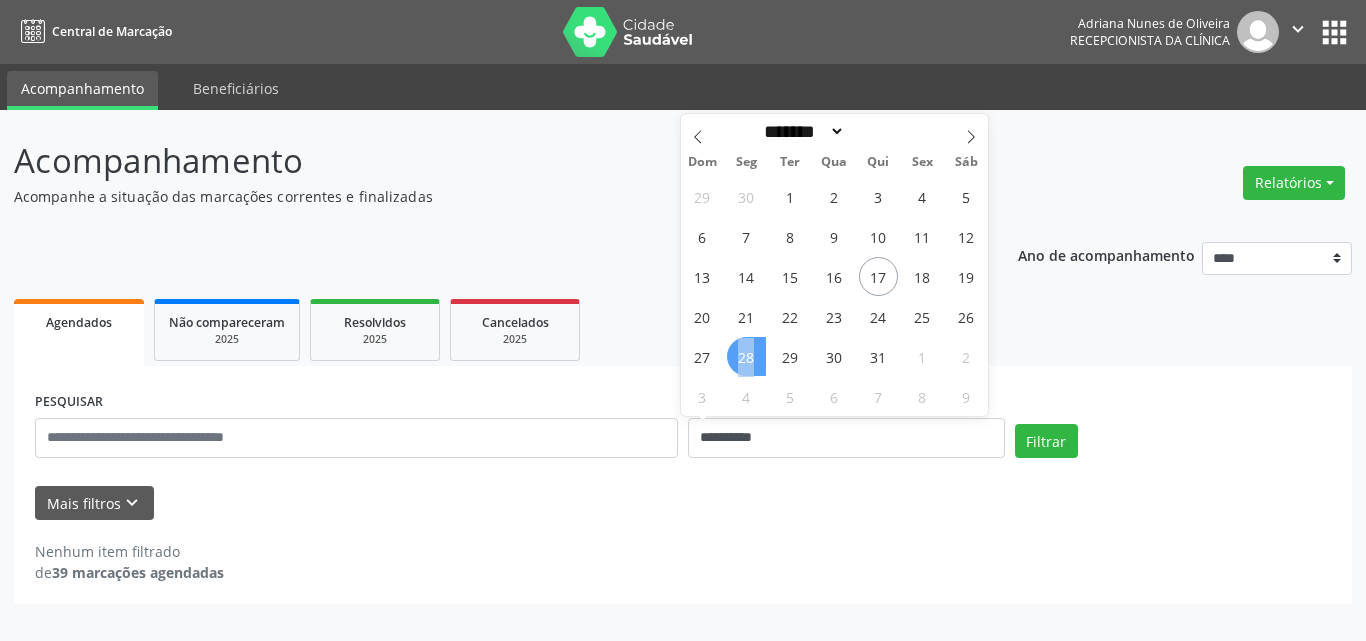 click on "28" at bounding box center (746, 356) 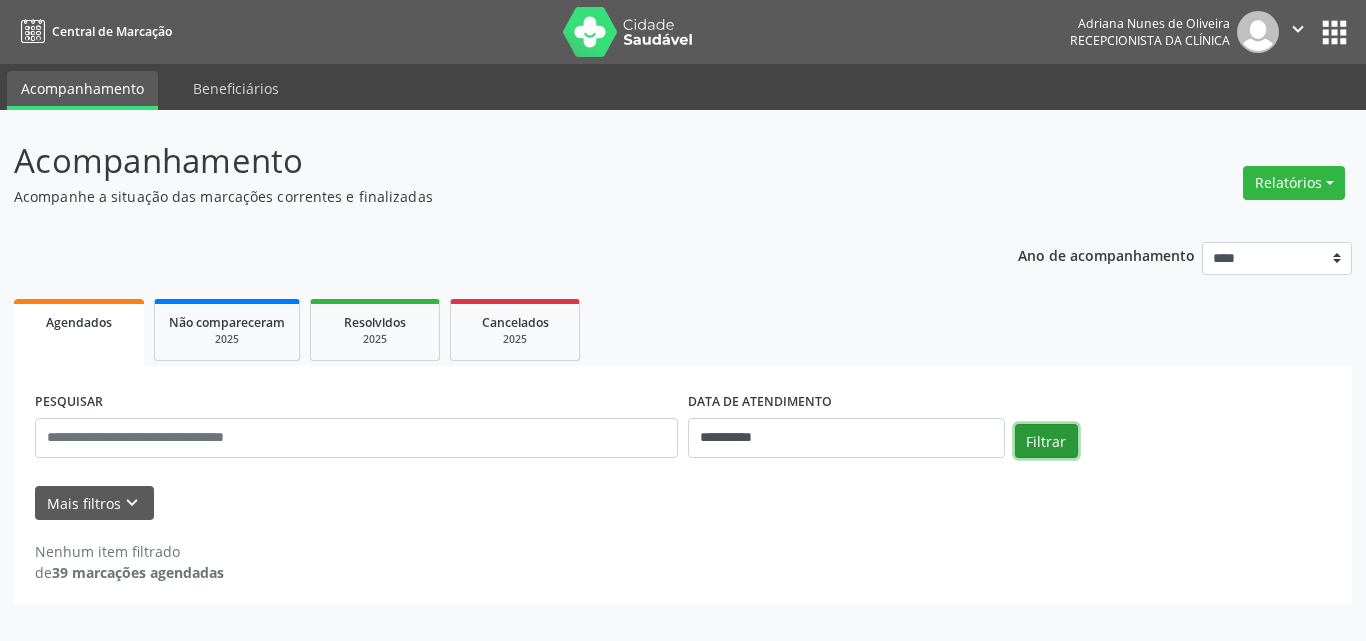 click on "Filtrar" at bounding box center (1046, 441) 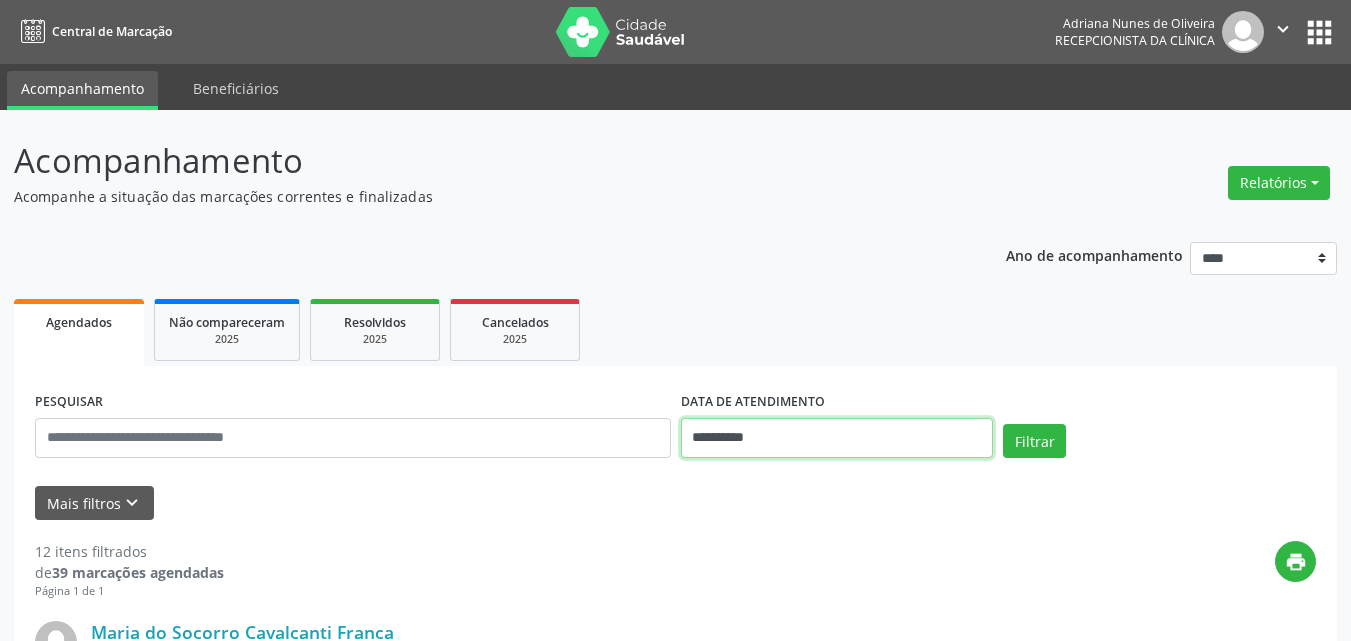 click on "**********" at bounding box center (837, 438) 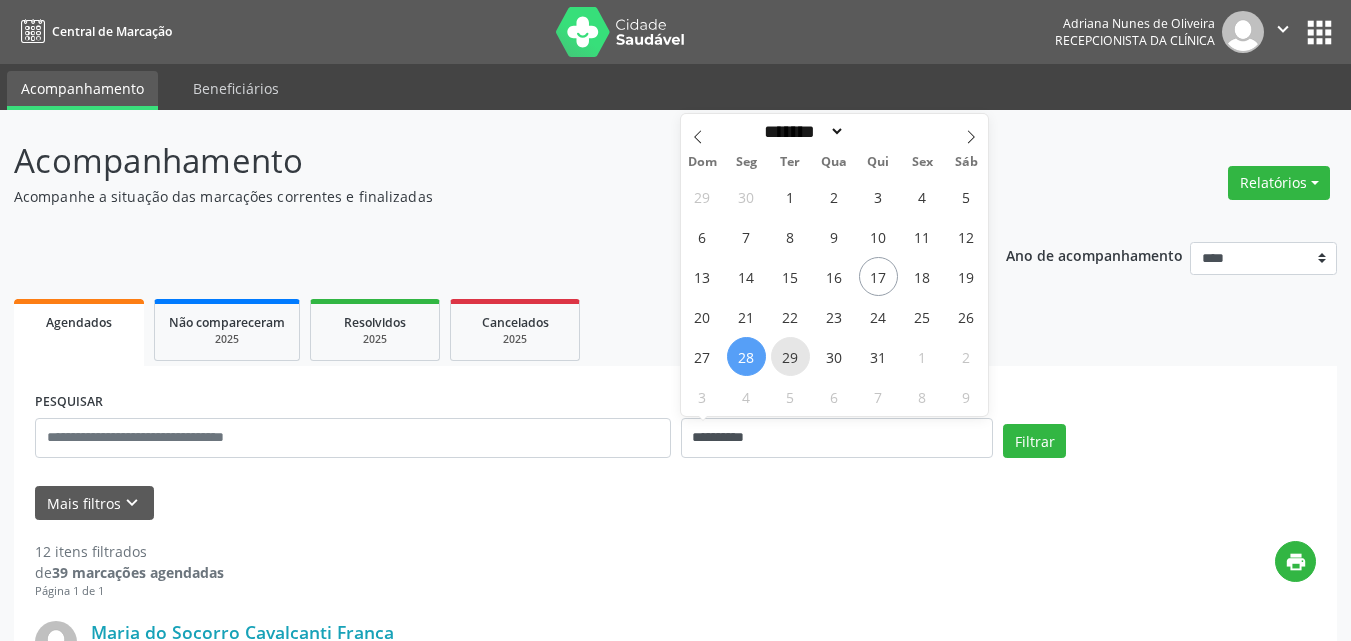 click on "29" at bounding box center (790, 356) 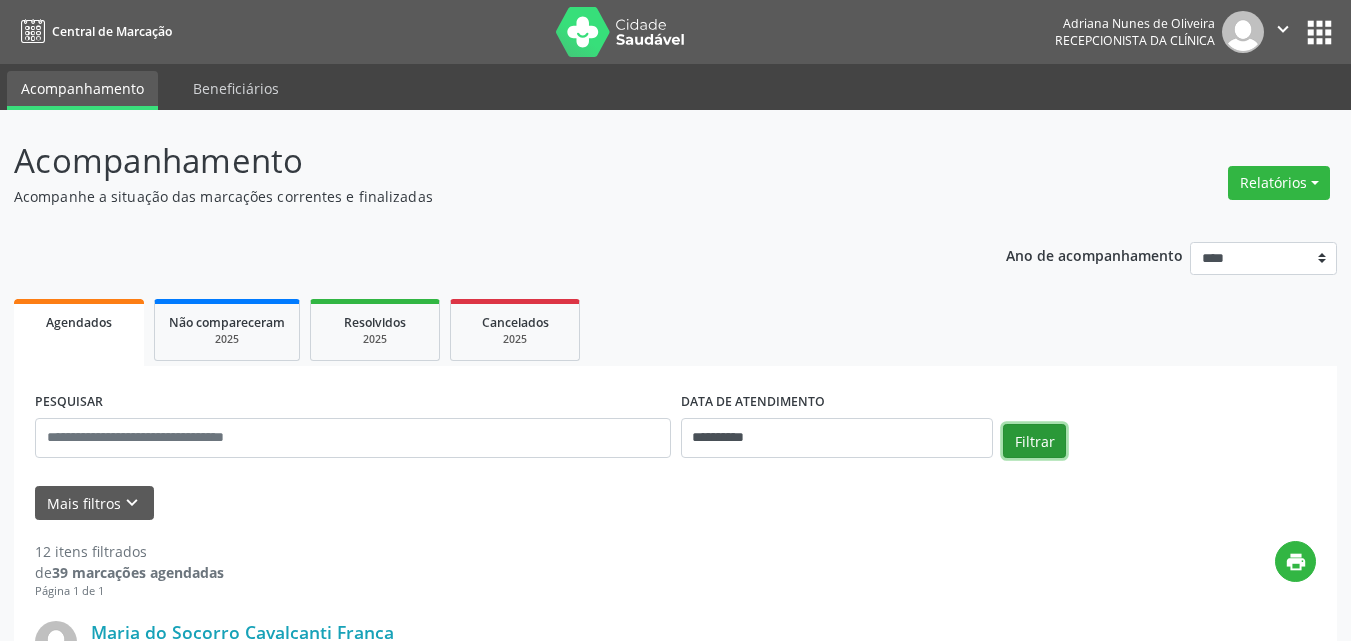 click on "Filtrar" at bounding box center [1034, 441] 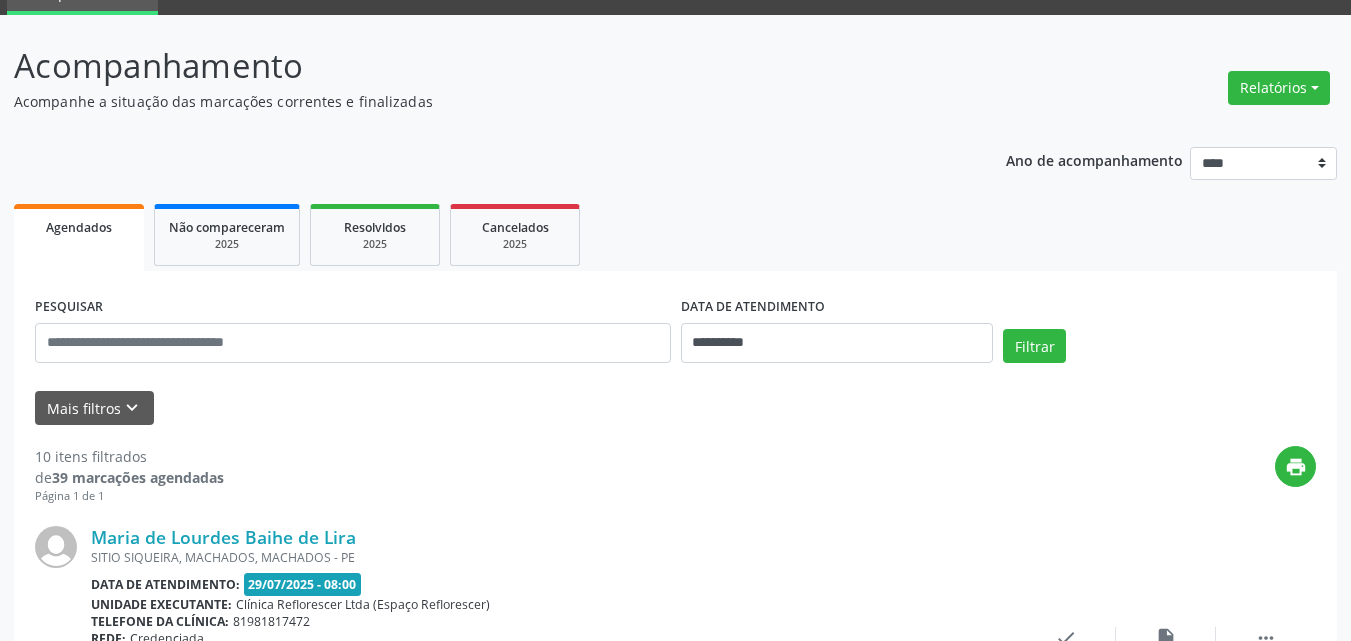 scroll, scrollTop: 76, scrollLeft: 0, axis: vertical 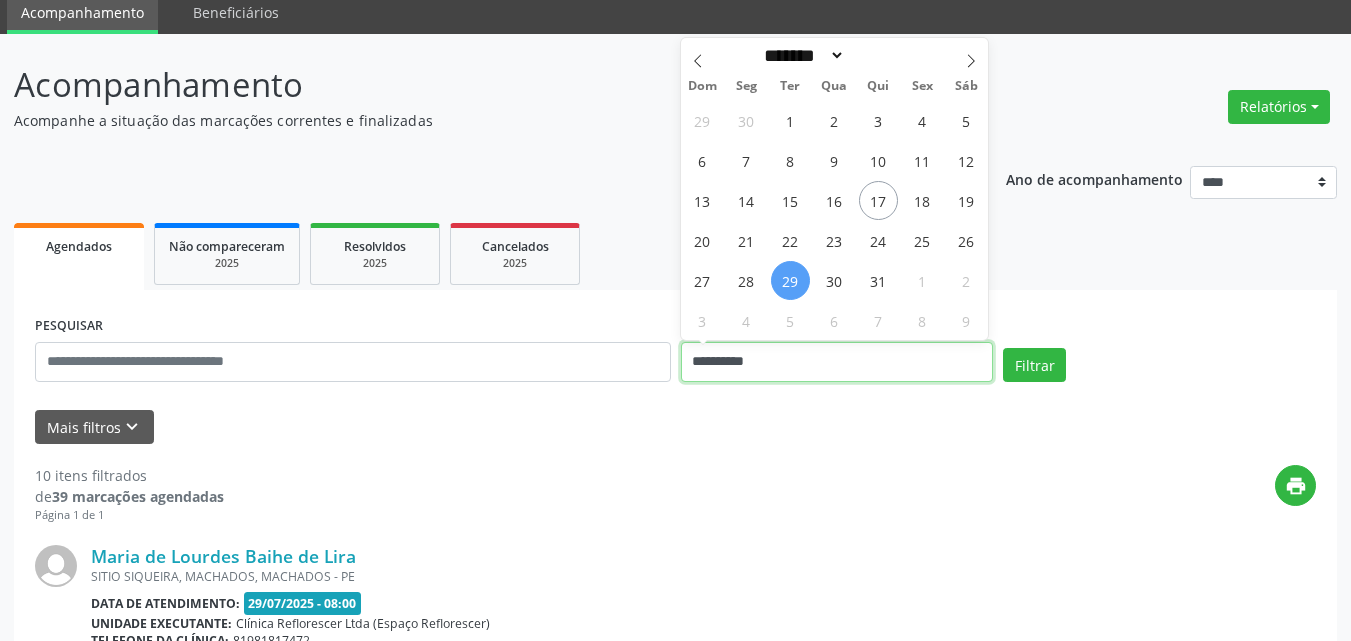 click on "**********" at bounding box center (837, 362) 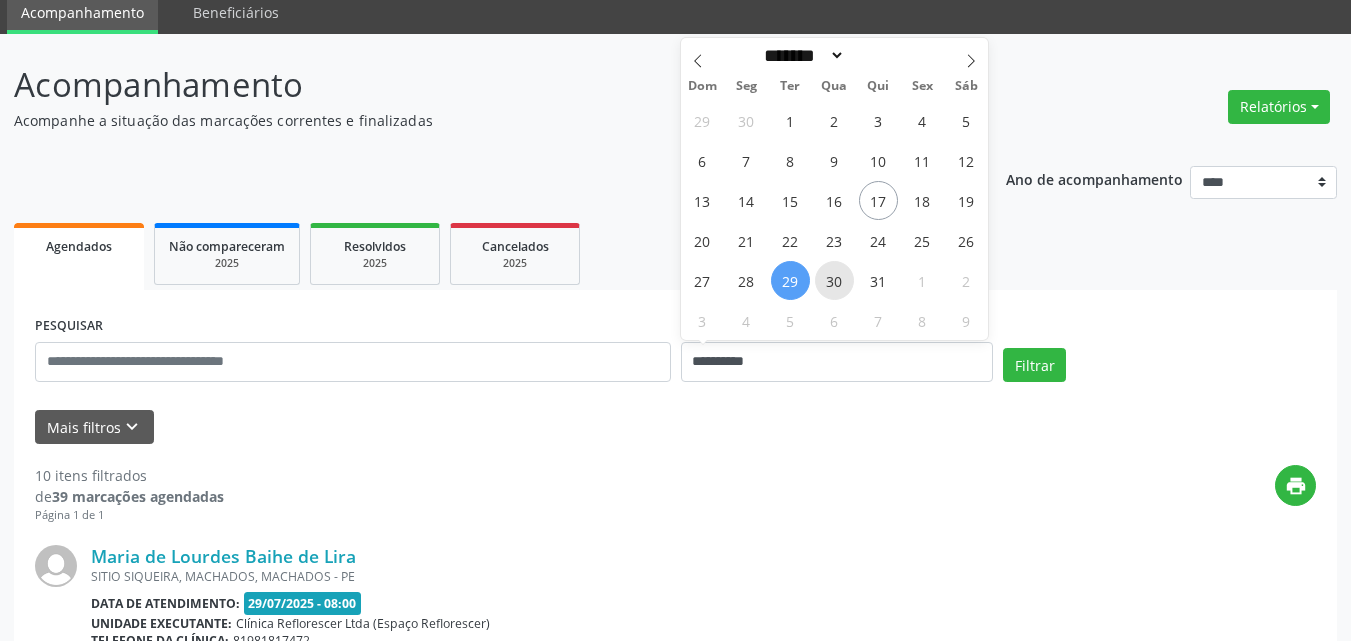 click on "29 30 1 2 3 4 5 6 7 8 9 10 11 12 13 14 15 16 17 18 19 20 21 22 23 24 25 26 27 28 29 30 31 1 2 3 4 5 6 7 8 9" at bounding box center [835, 220] 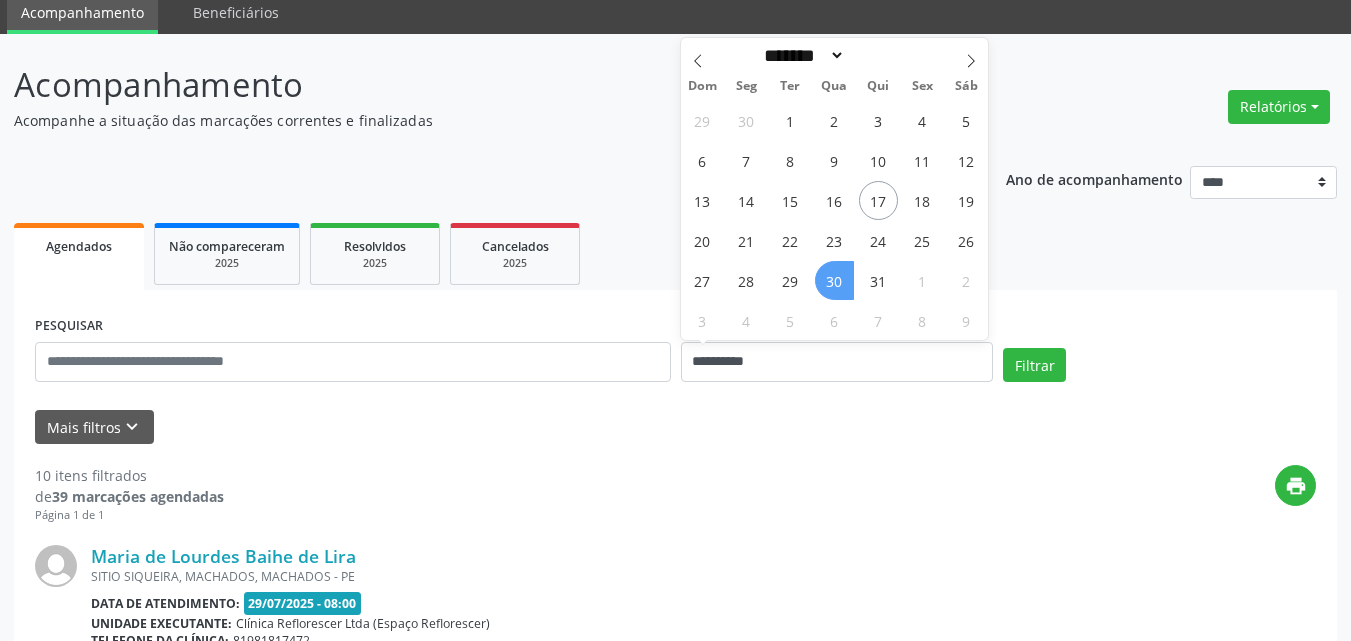click on "30" at bounding box center (834, 280) 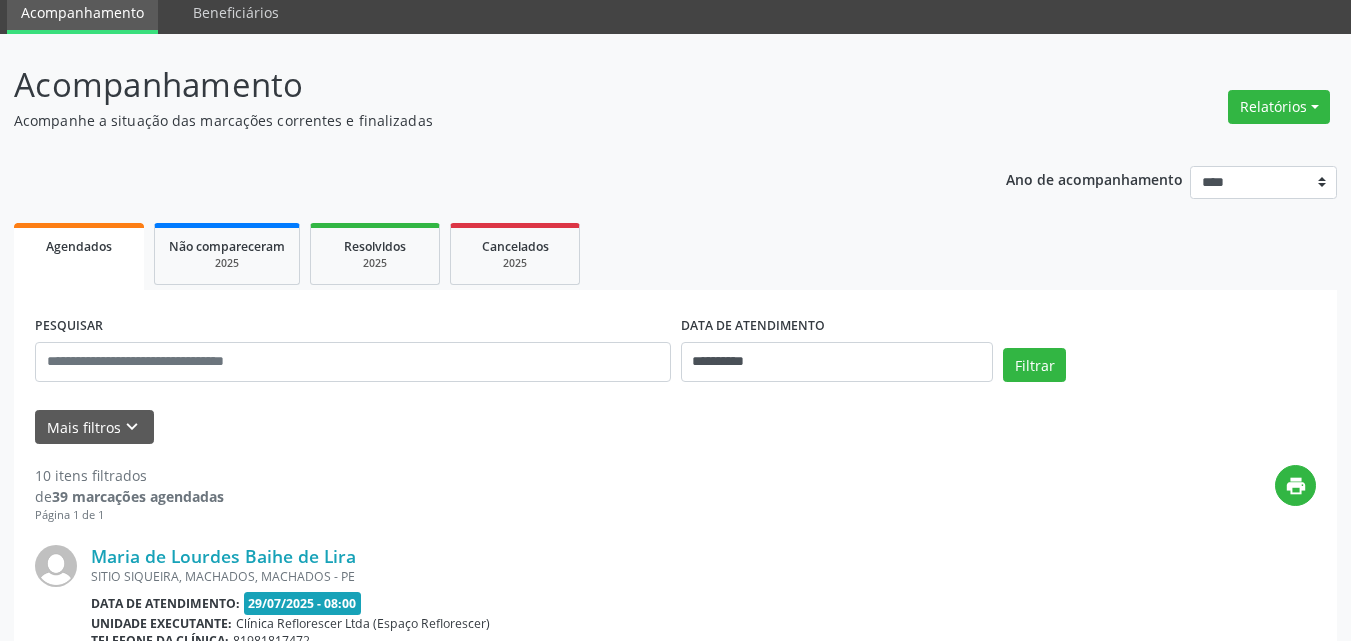 click on "Agendados   Não compareceram
2025
Resolvidos
2025
Cancelados
2025" at bounding box center [675, 254] 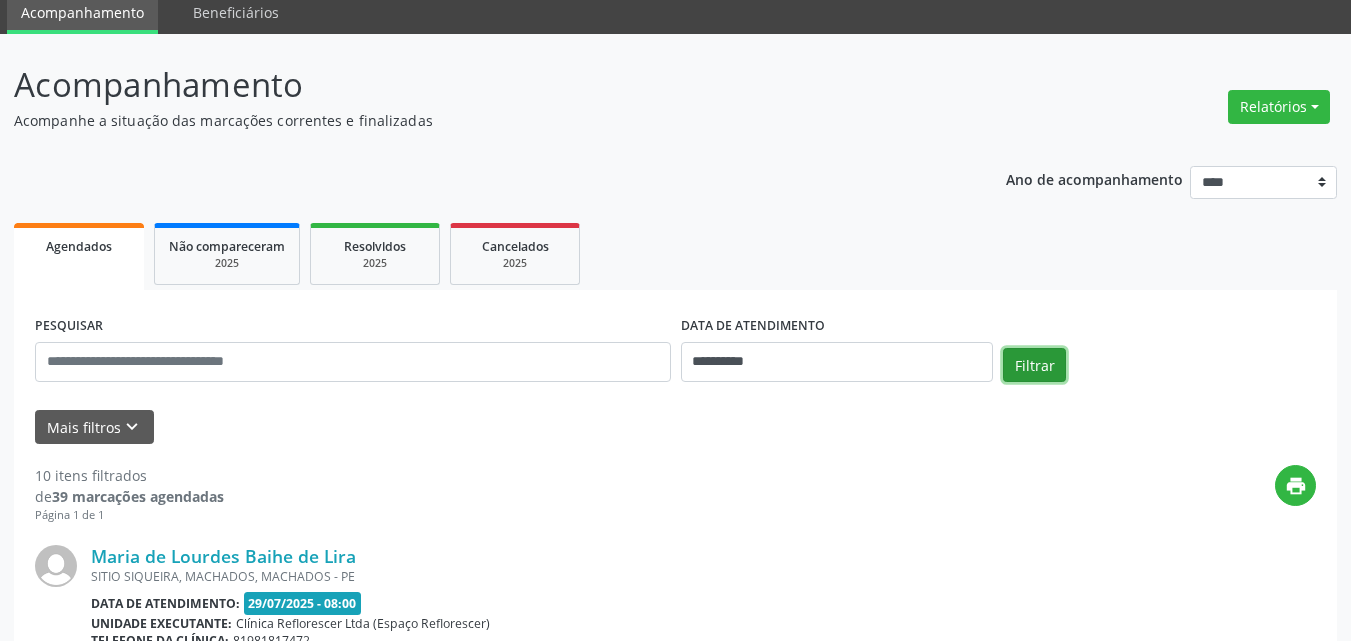click on "Filtrar" at bounding box center [1034, 365] 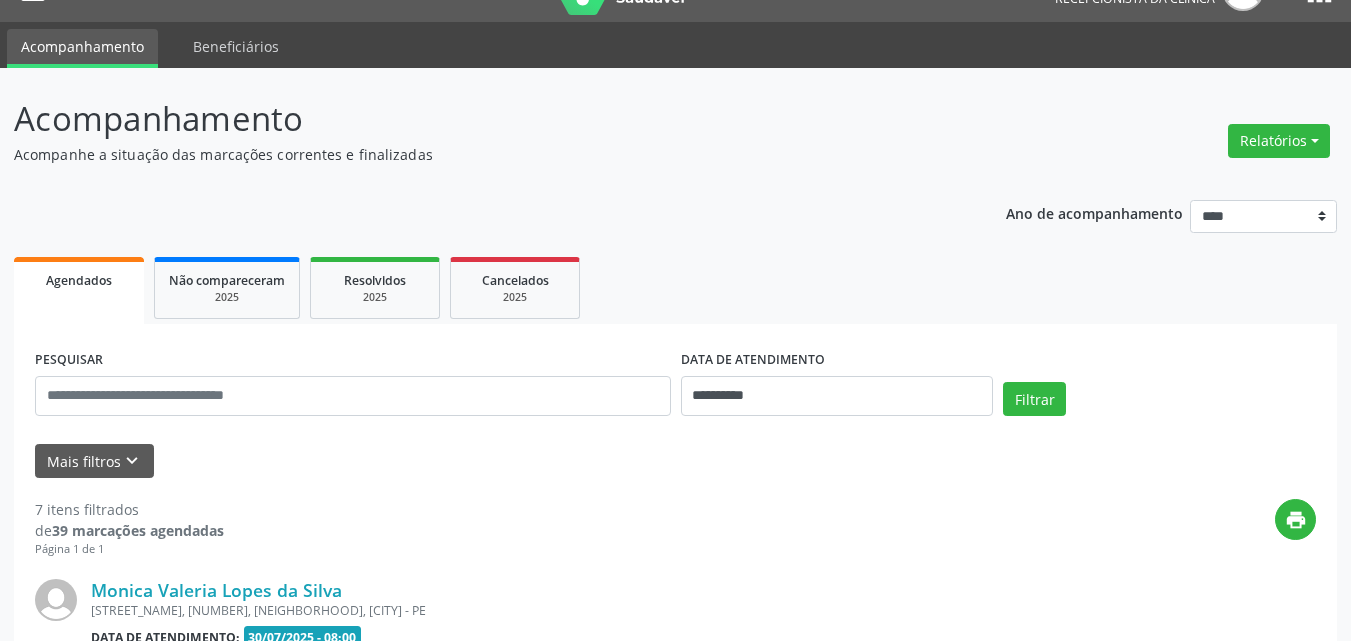 scroll, scrollTop: 76, scrollLeft: 0, axis: vertical 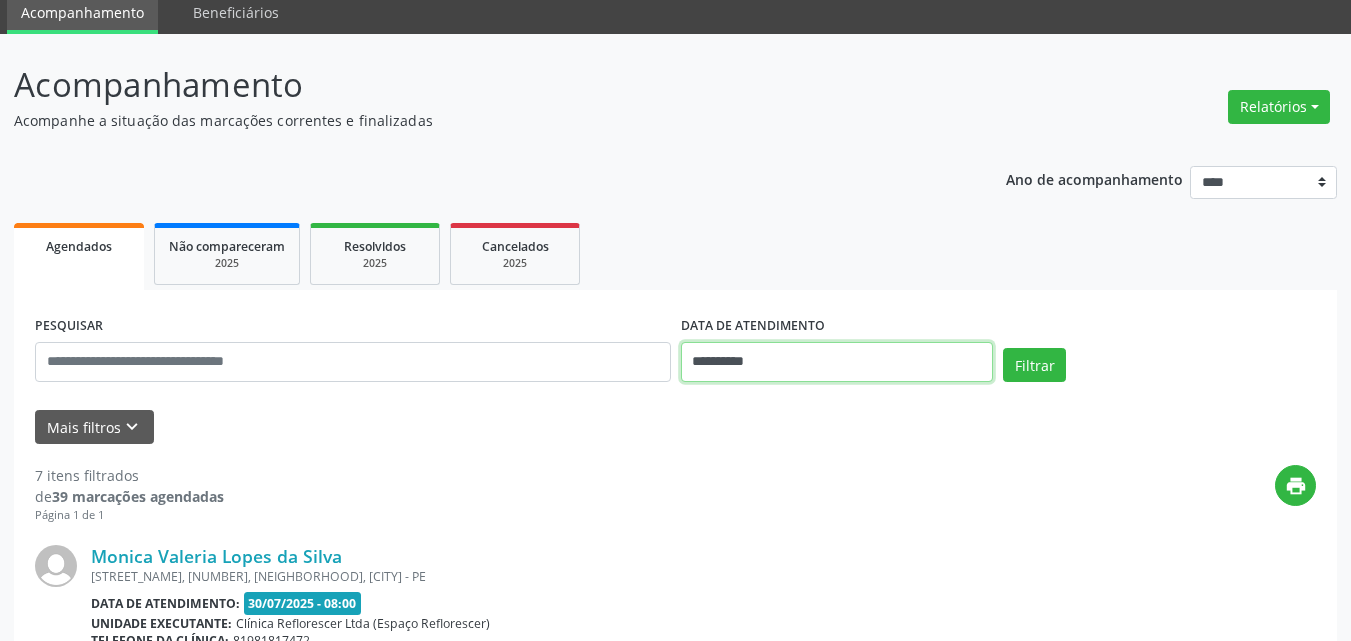 click on "**********" at bounding box center (837, 362) 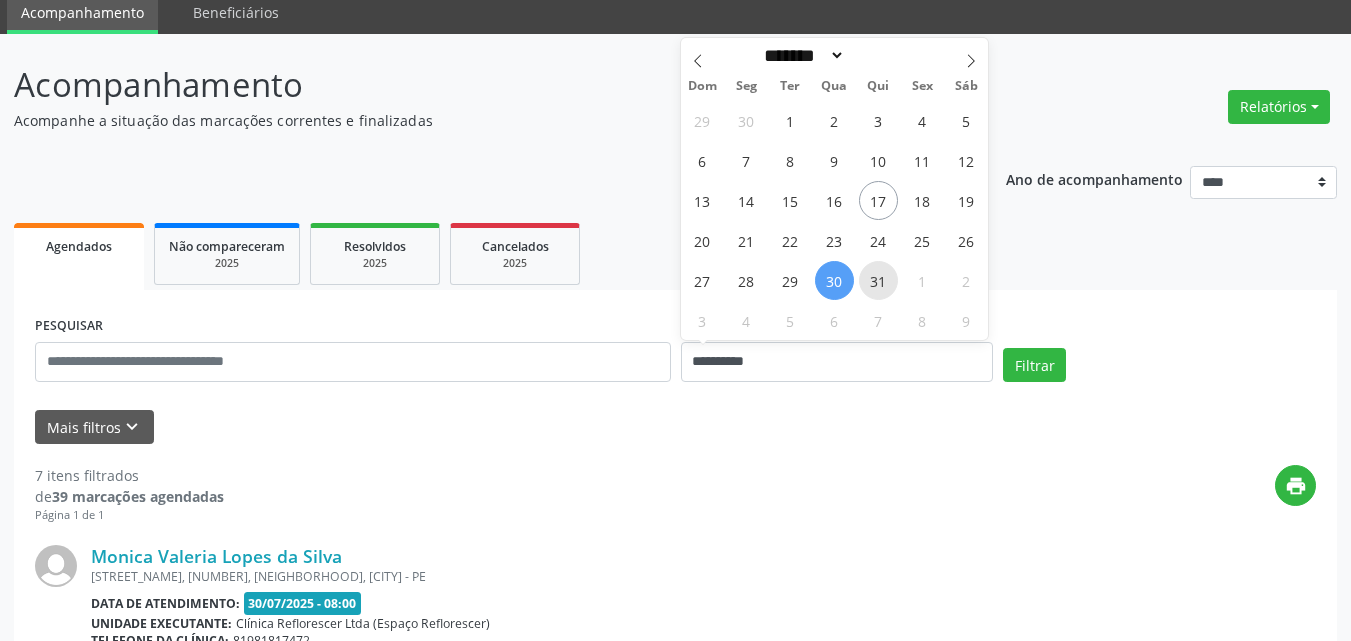 click on "31" at bounding box center (878, 280) 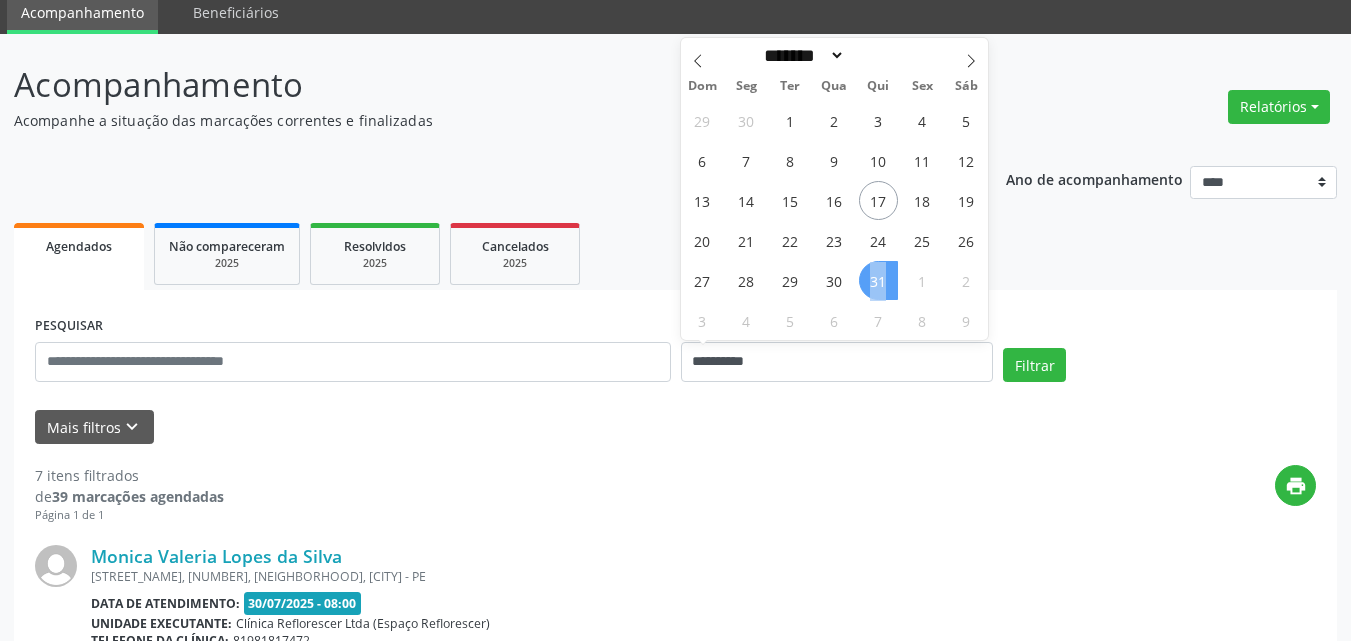 click on "31" at bounding box center (878, 280) 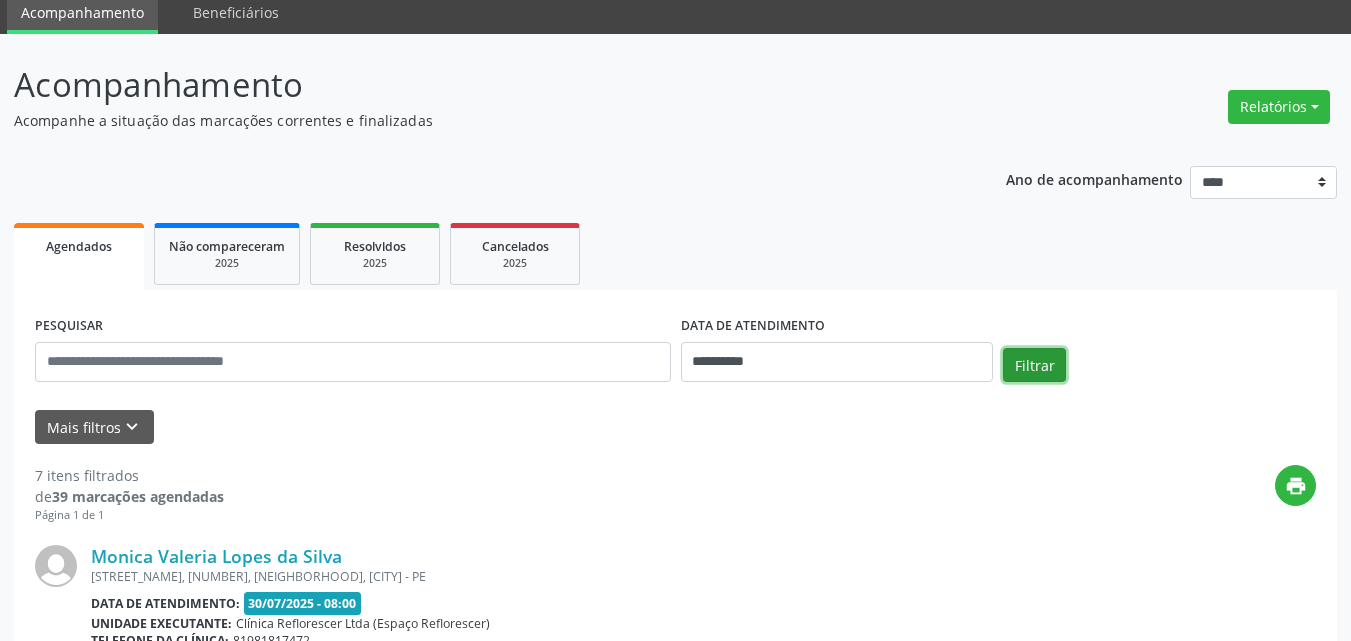 click on "Filtrar" at bounding box center (1034, 365) 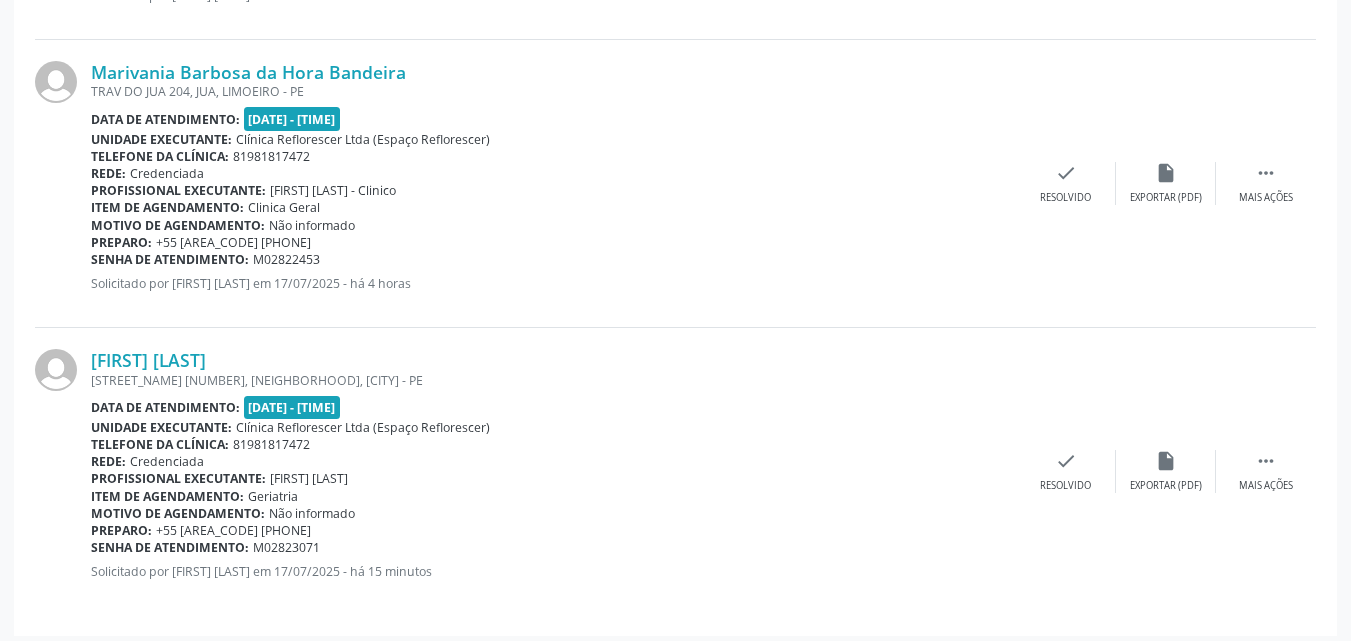 scroll, scrollTop: 1434, scrollLeft: 0, axis: vertical 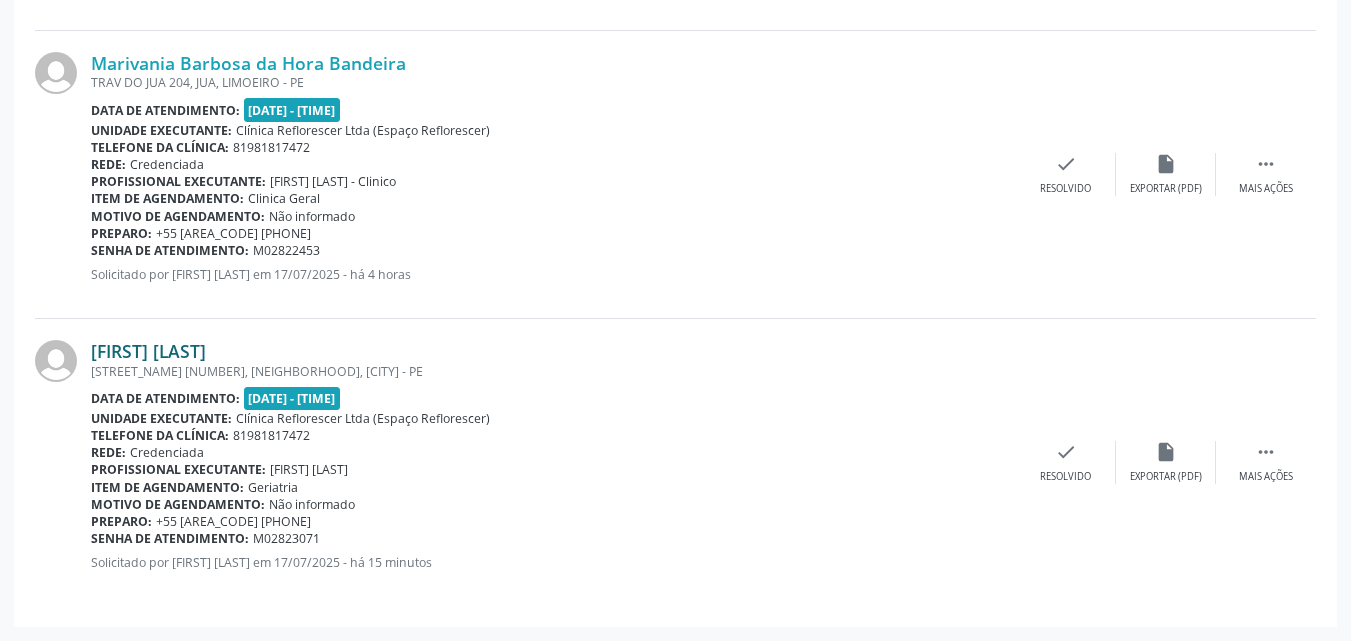 click on "[FIRST] [LAST]" at bounding box center [148, 351] 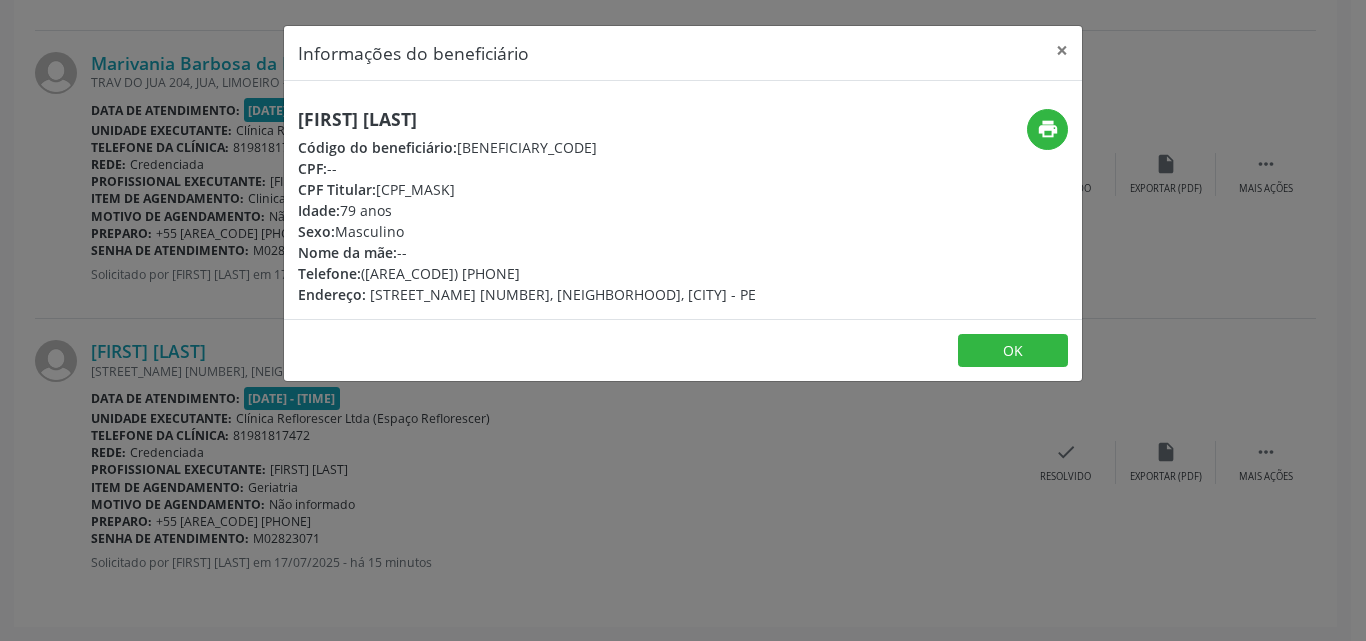 drag, startPoint x: 304, startPoint y: 113, endPoint x: 606, endPoint y: 98, distance: 302.37228 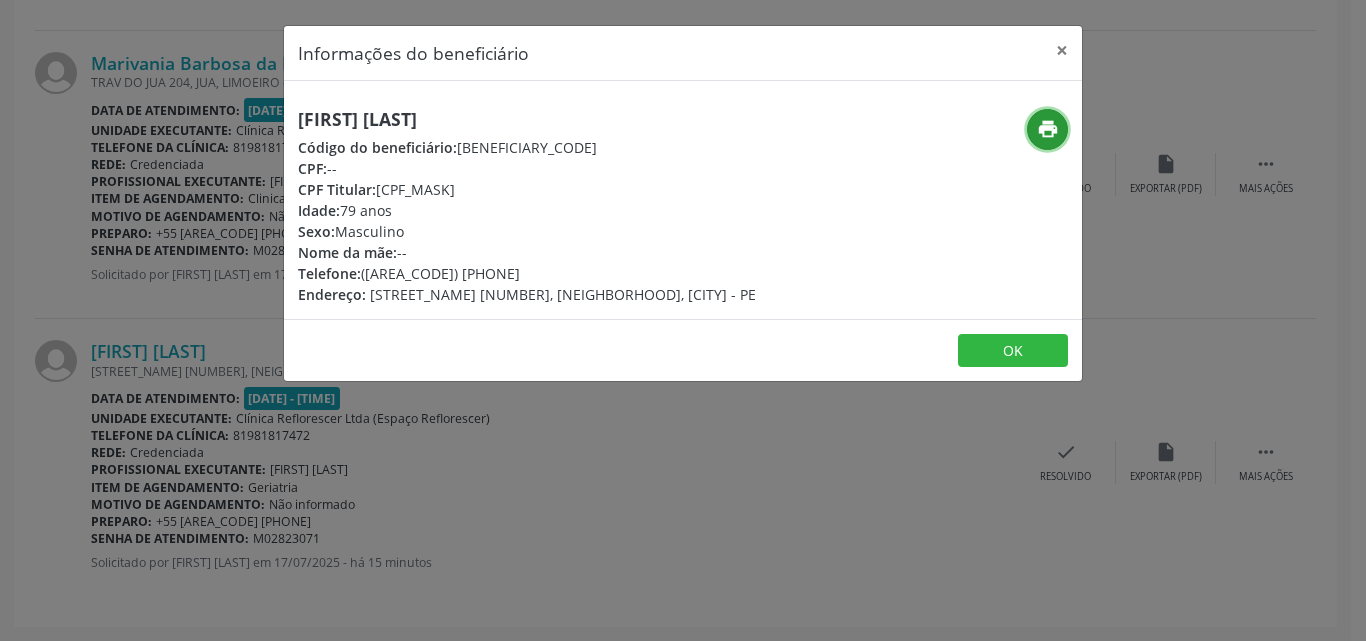 click on "print" at bounding box center (1048, 129) 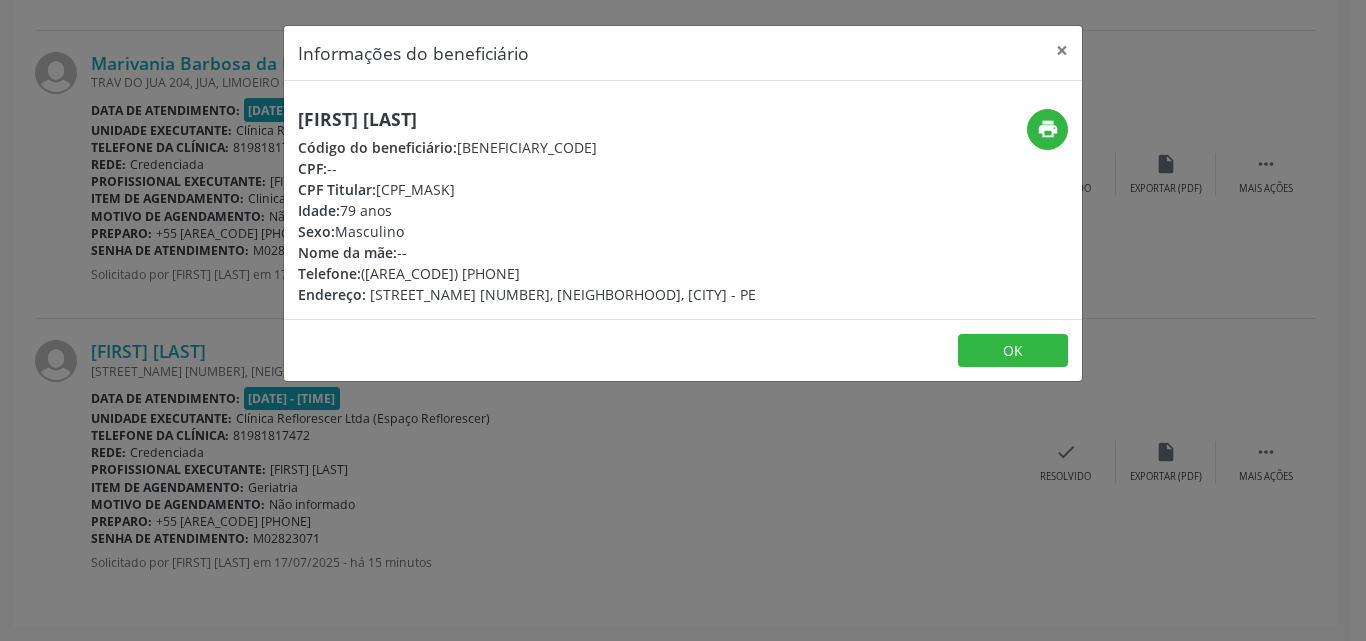 drag, startPoint x: 380, startPoint y: 186, endPoint x: 487, endPoint y: 185, distance: 107.00467 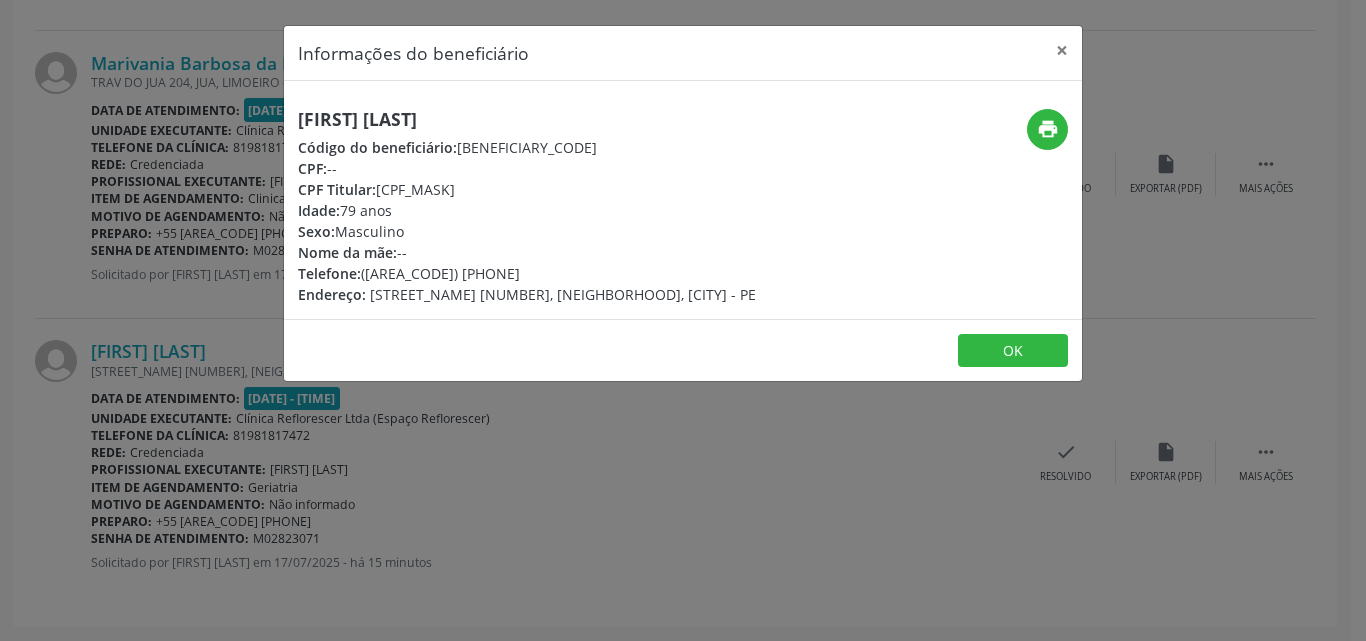 drag, startPoint x: 361, startPoint y: 270, endPoint x: 492, endPoint y: 270, distance: 131 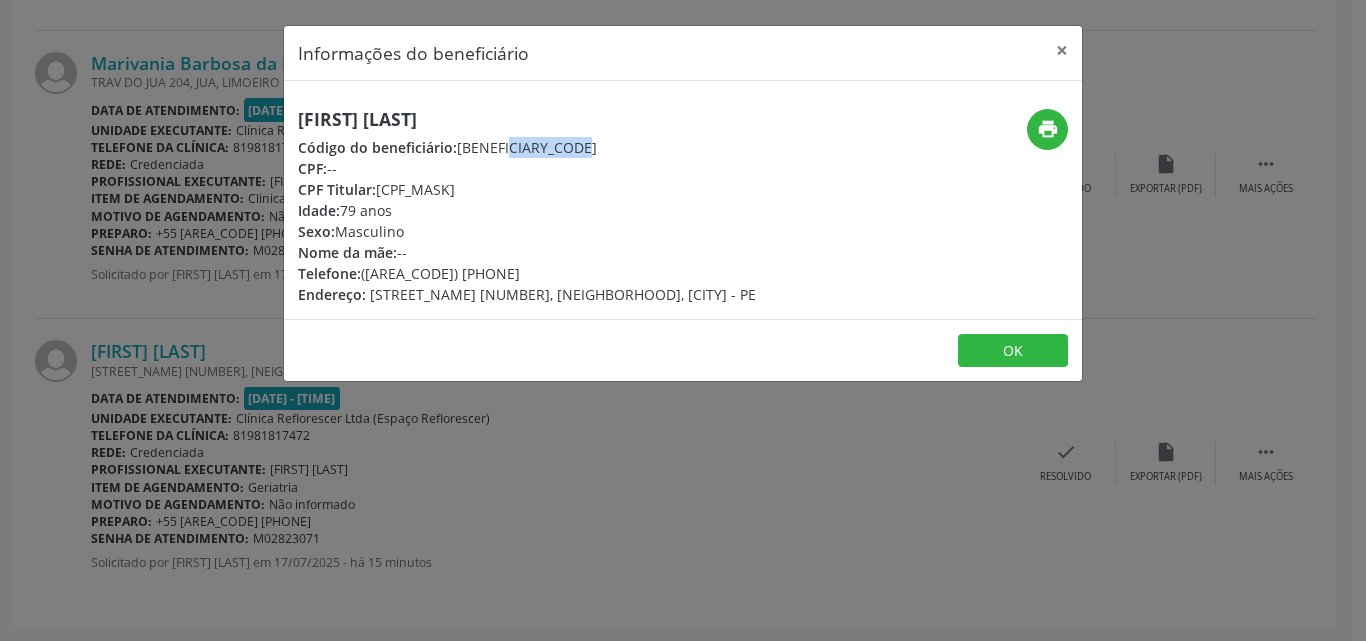 drag, startPoint x: 460, startPoint y: 146, endPoint x: 620, endPoint y: 144, distance: 160.0125 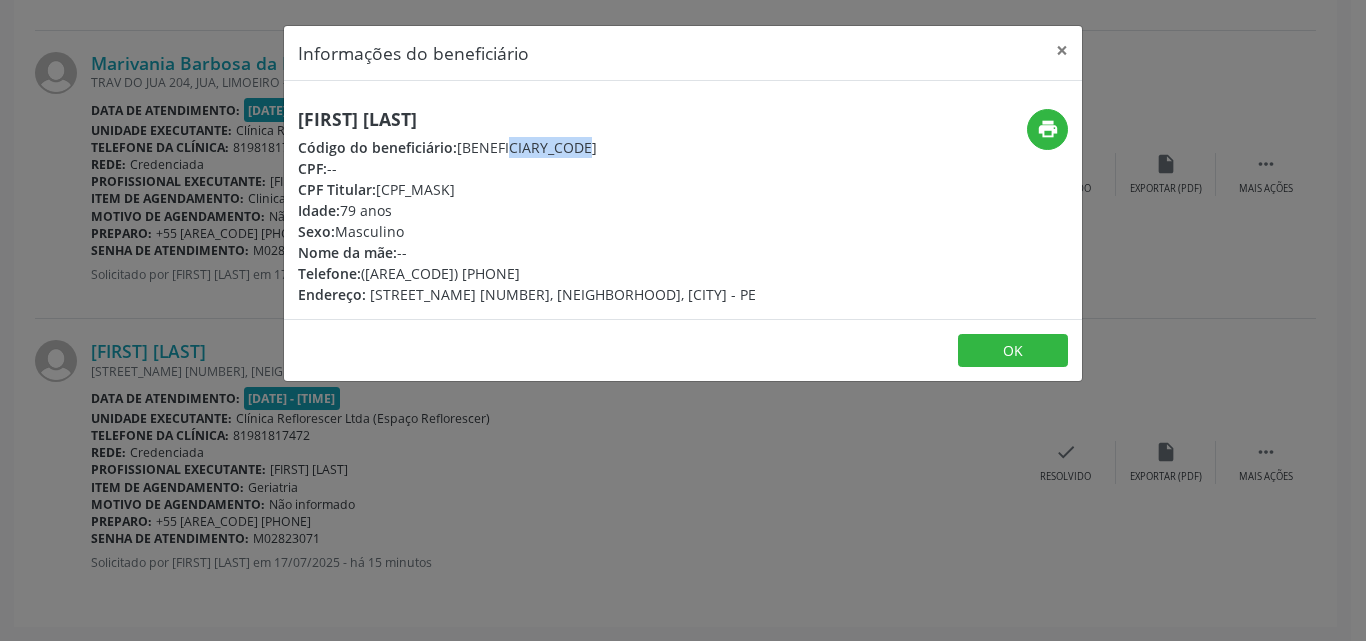 drag, startPoint x: 294, startPoint y: 108, endPoint x: 568, endPoint y: 105, distance: 274.01642 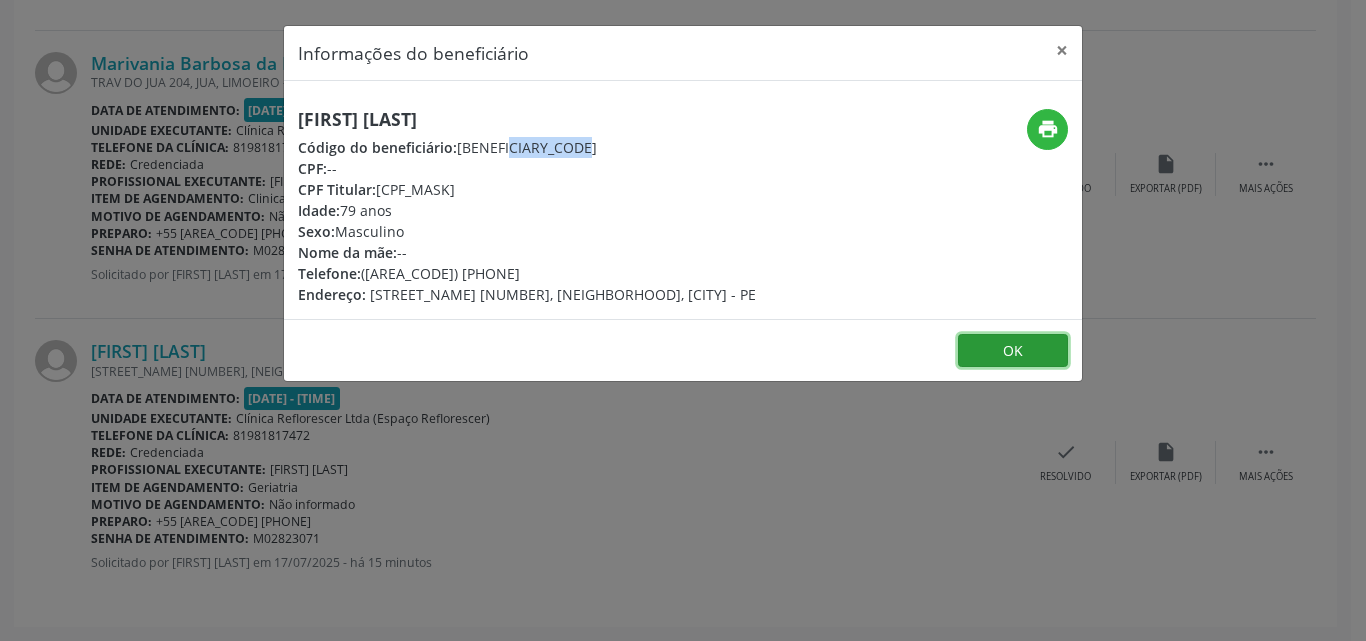 click on "OK" at bounding box center (1013, 351) 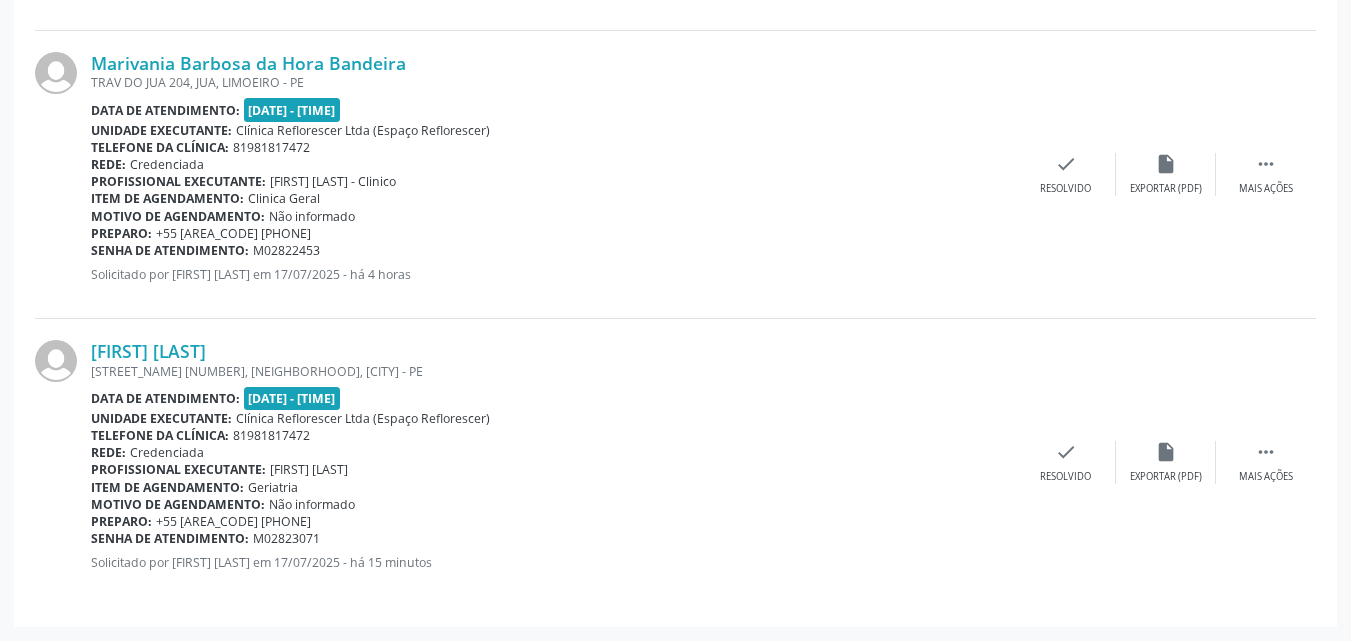 click on "Unidade executante:
Clínica Reflorescer Ltda (Espaço Reflorescer)" at bounding box center (553, 130) 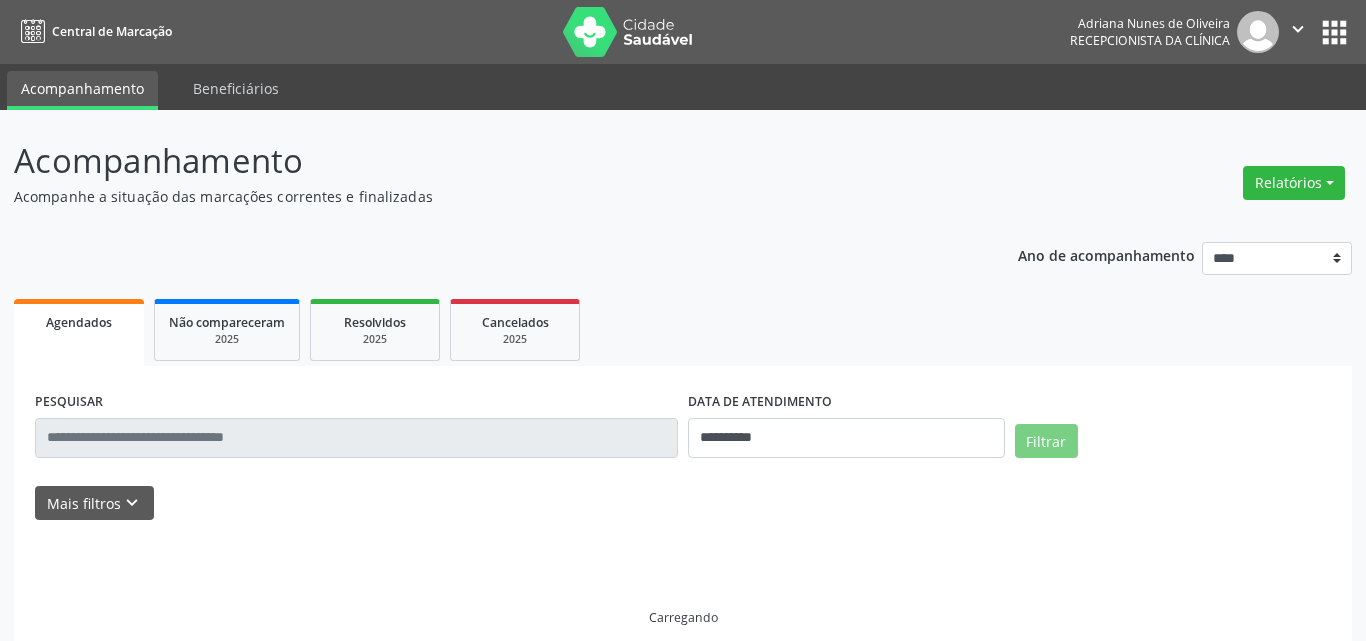 scroll, scrollTop: 0, scrollLeft: 0, axis: both 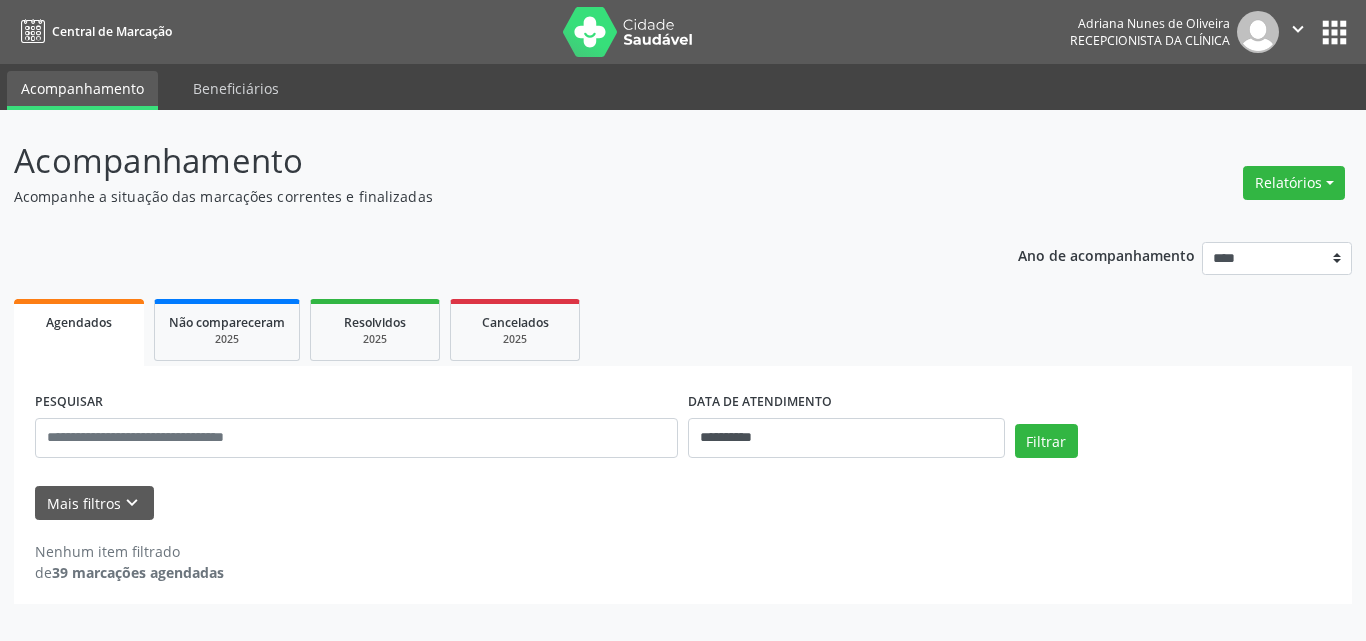 click on "Acompanhe a situação das marcações correntes e finalizadas" at bounding box center (482, 196) 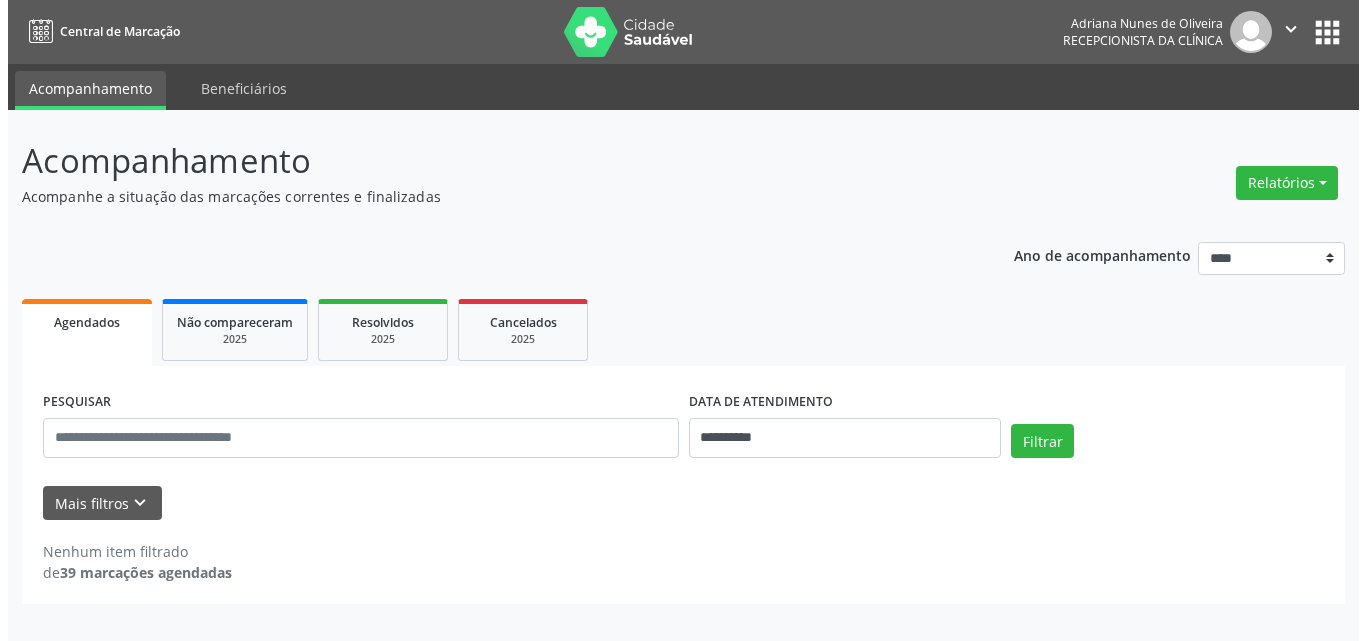 scroll, scrollTop: 0, scrollLeft: 0, axis: both 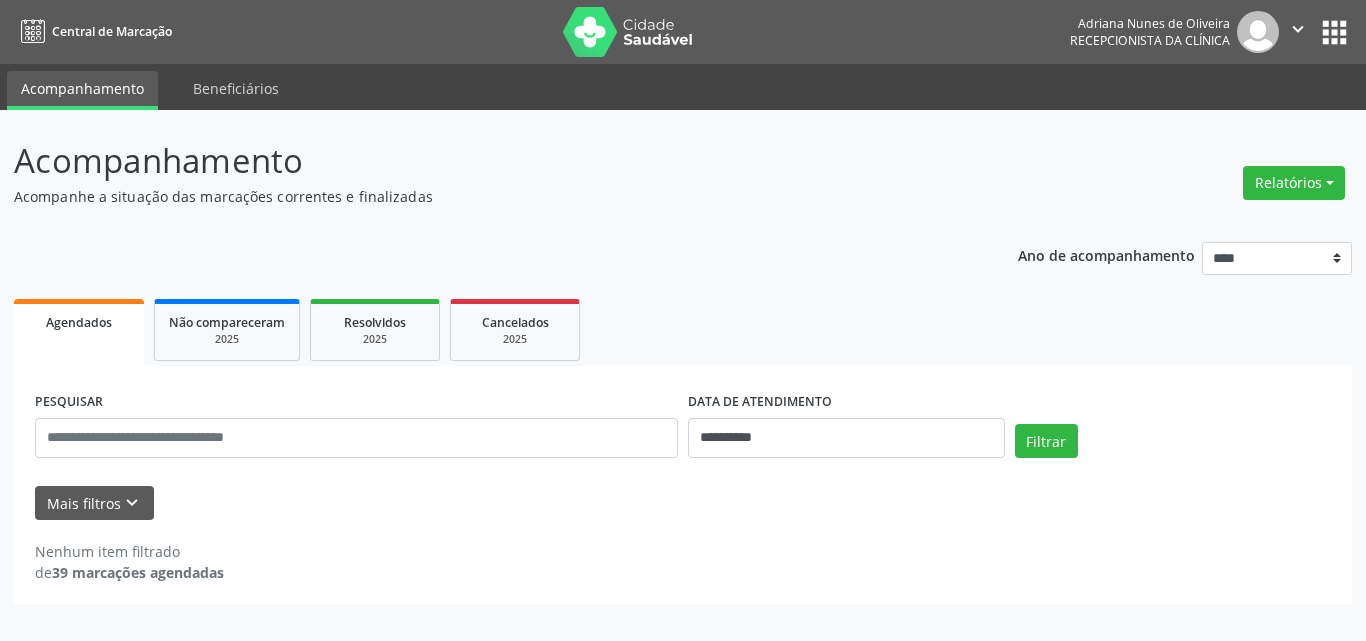 click on "**********" at bounding box center [683, 416] 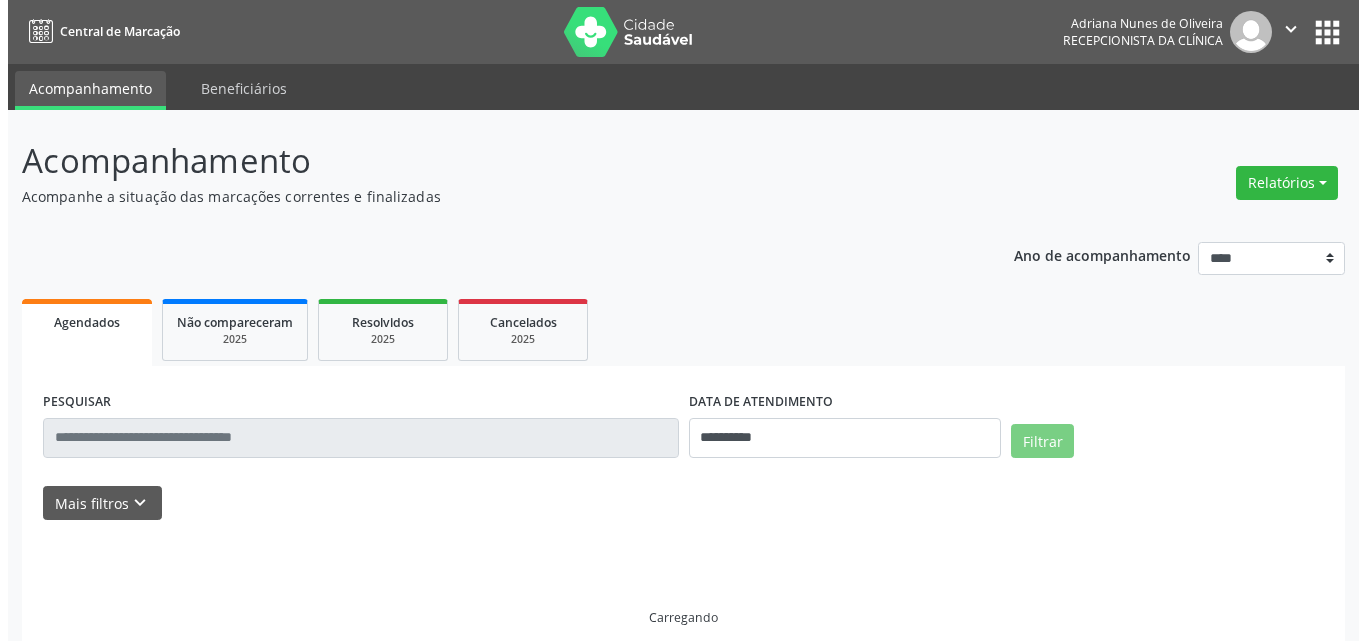 scroll, scrollTop: 0, scrollLeft: 0, axis: both 